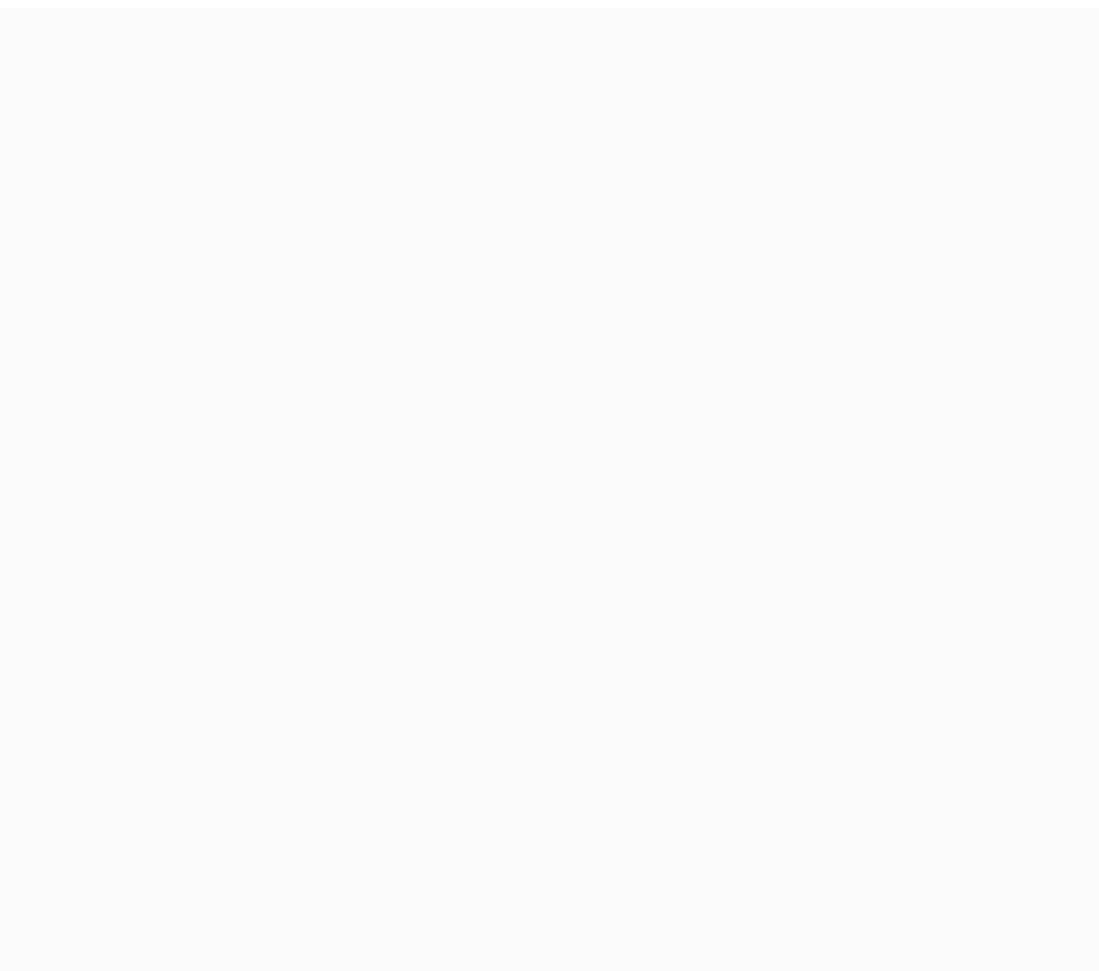 scroll, scrollTop: 0, scrollLeft: 0, axis: both 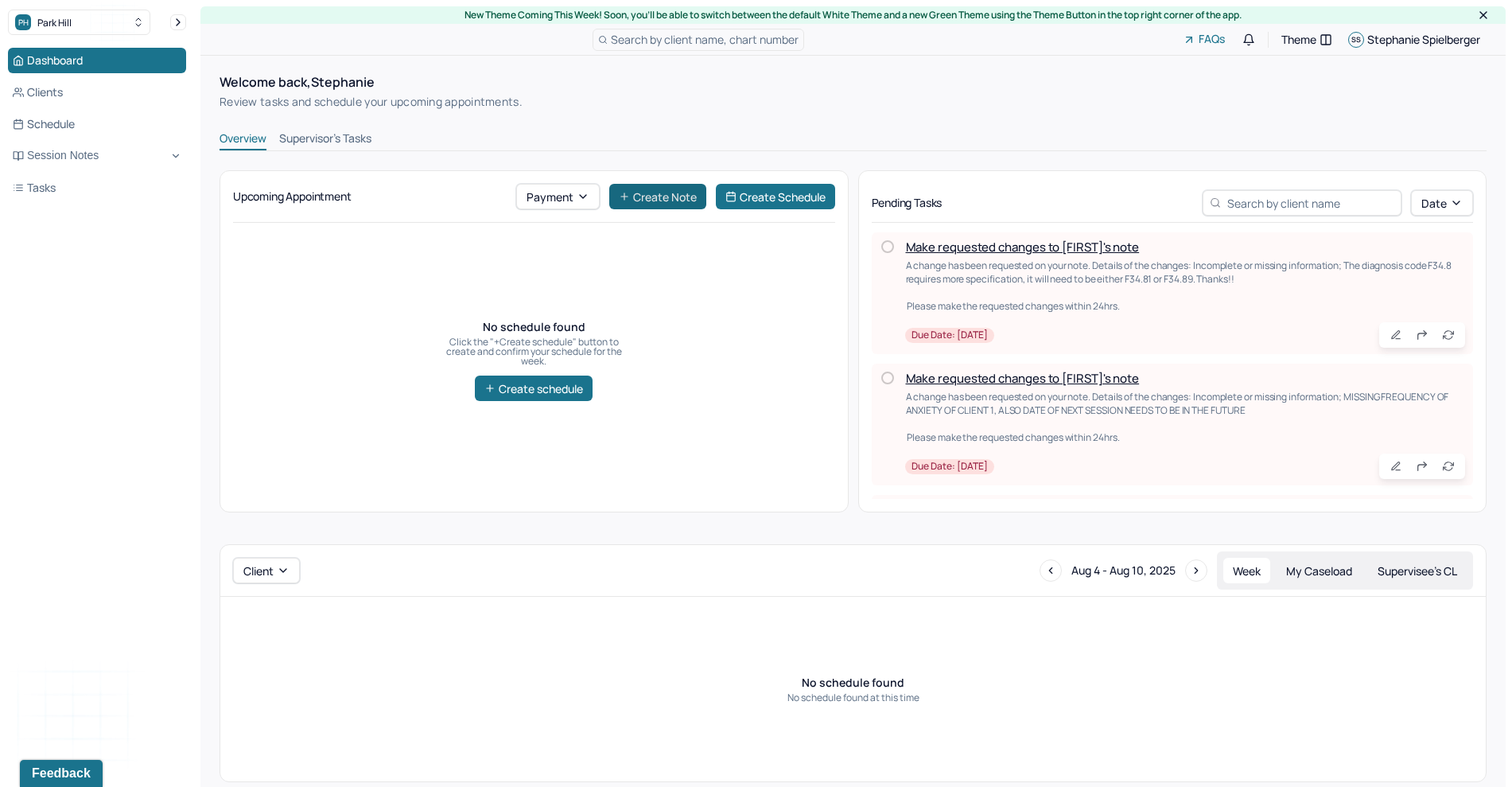 click on "Create Note" at bounding box center (658, 197) 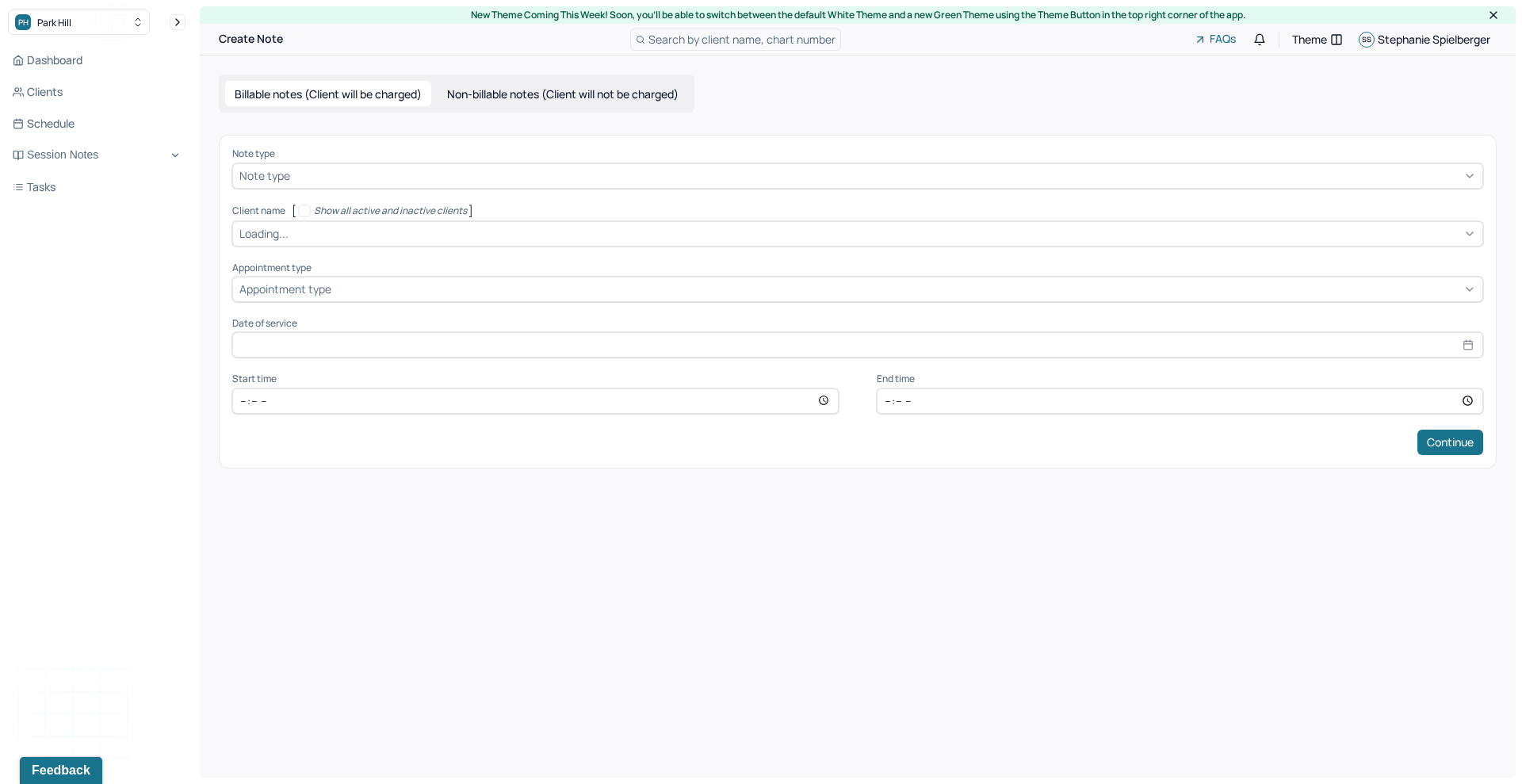 click on "Non-billable notes (Client will not be charged)" at bounding box center [563, 94] 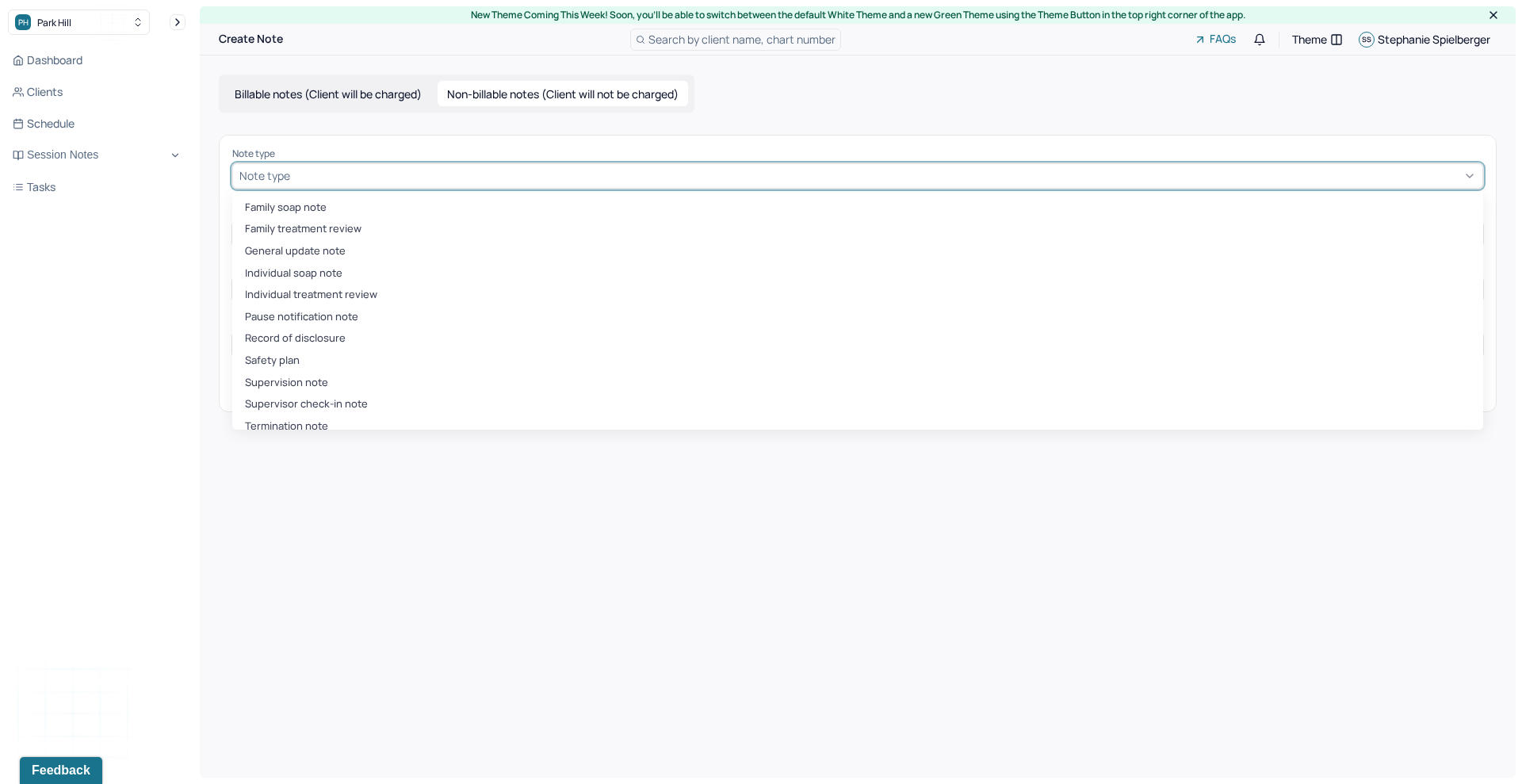 click at bounding box center (885, 175) 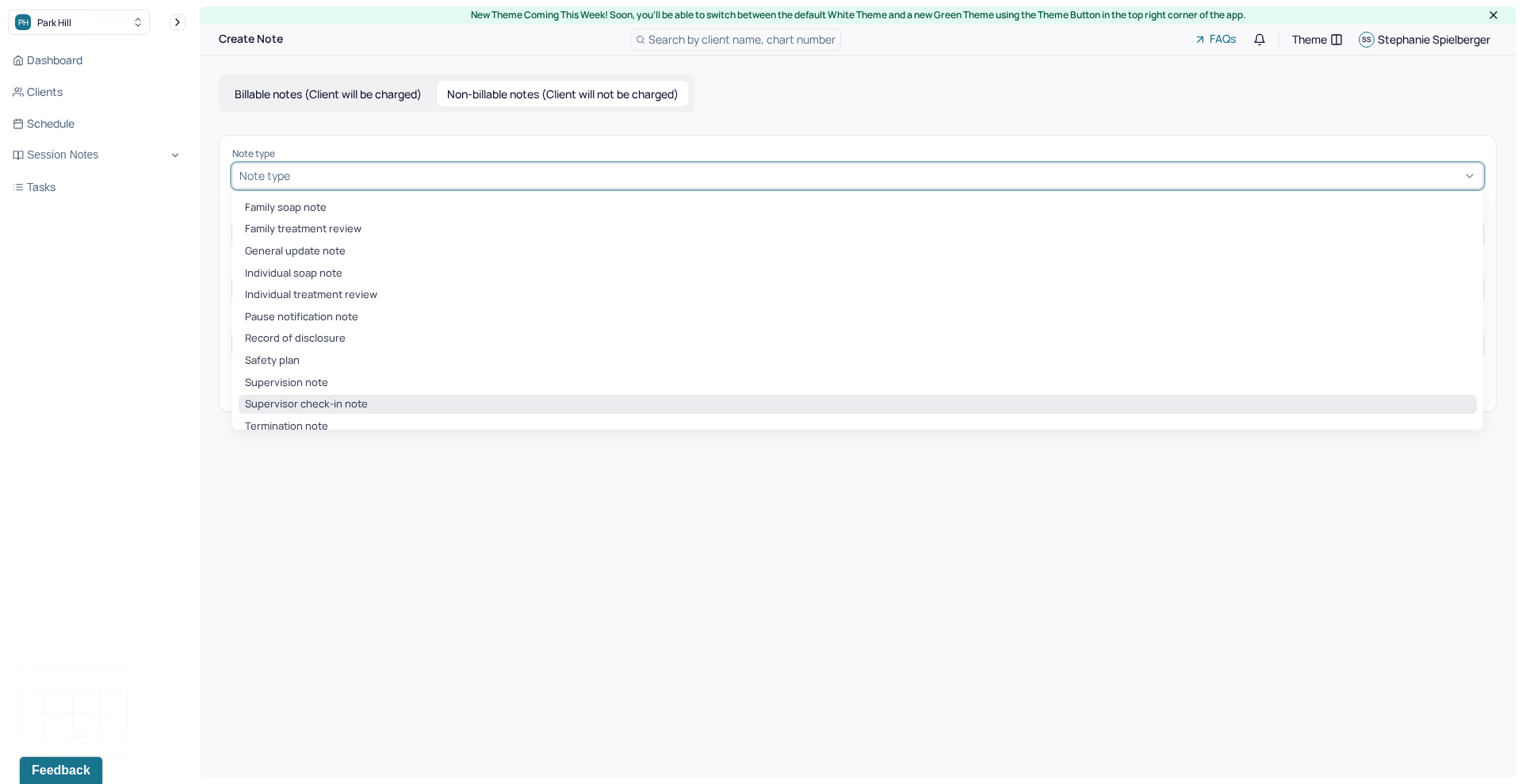 click on "Supervisor check-in note" at bounding box center [858, 404] 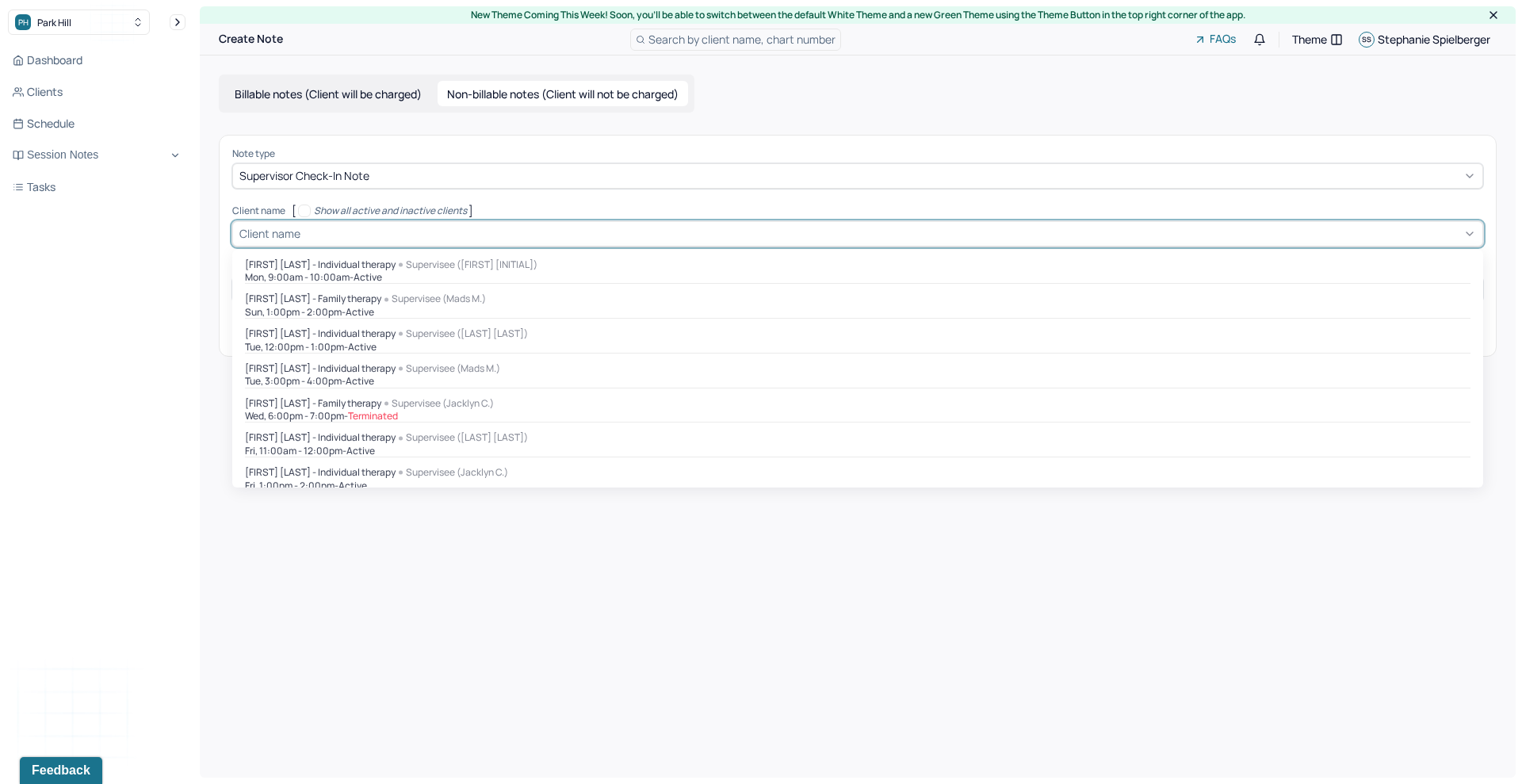 click on "Client name" at bounding box center (858, 234) 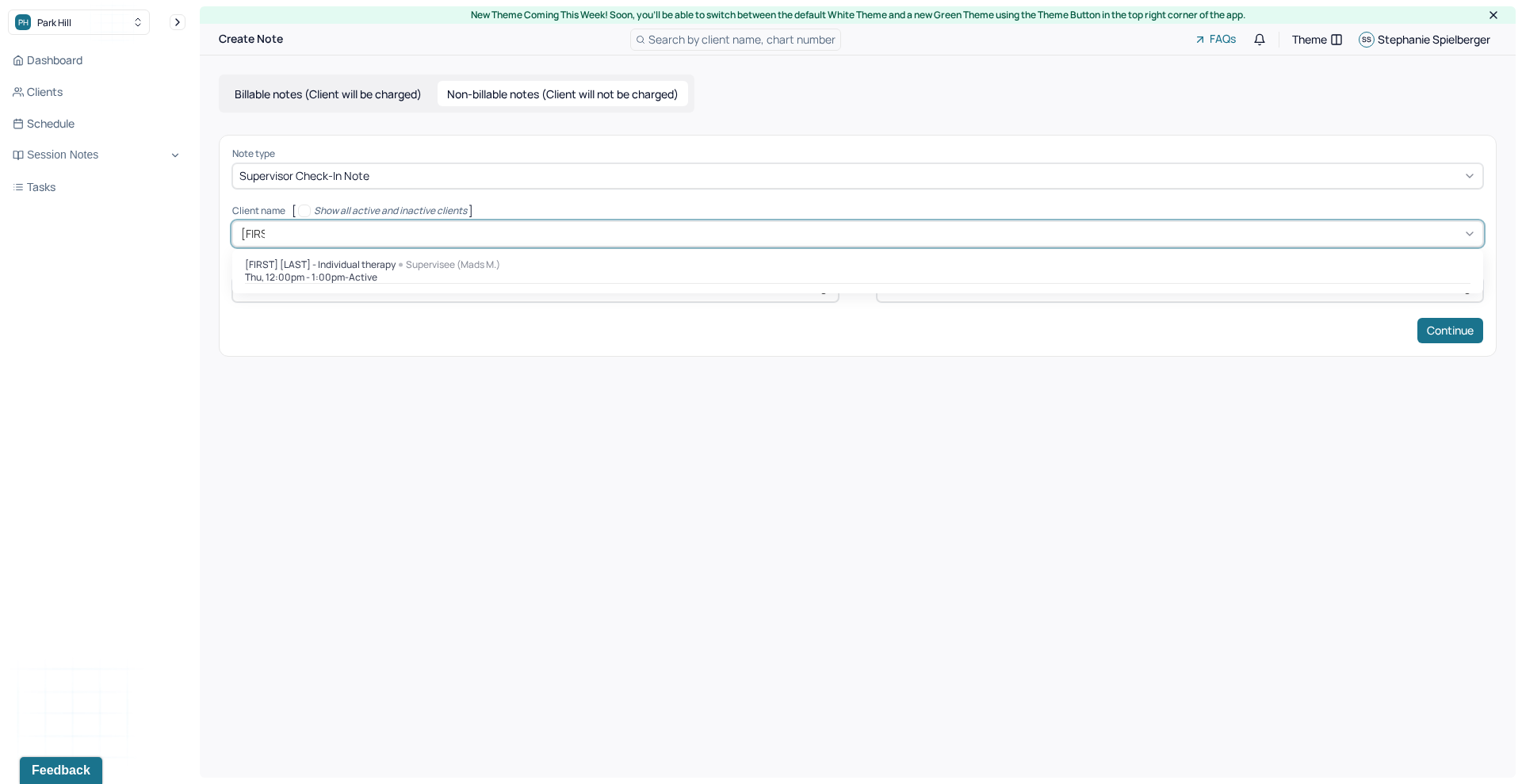 type on "[FIRST]" 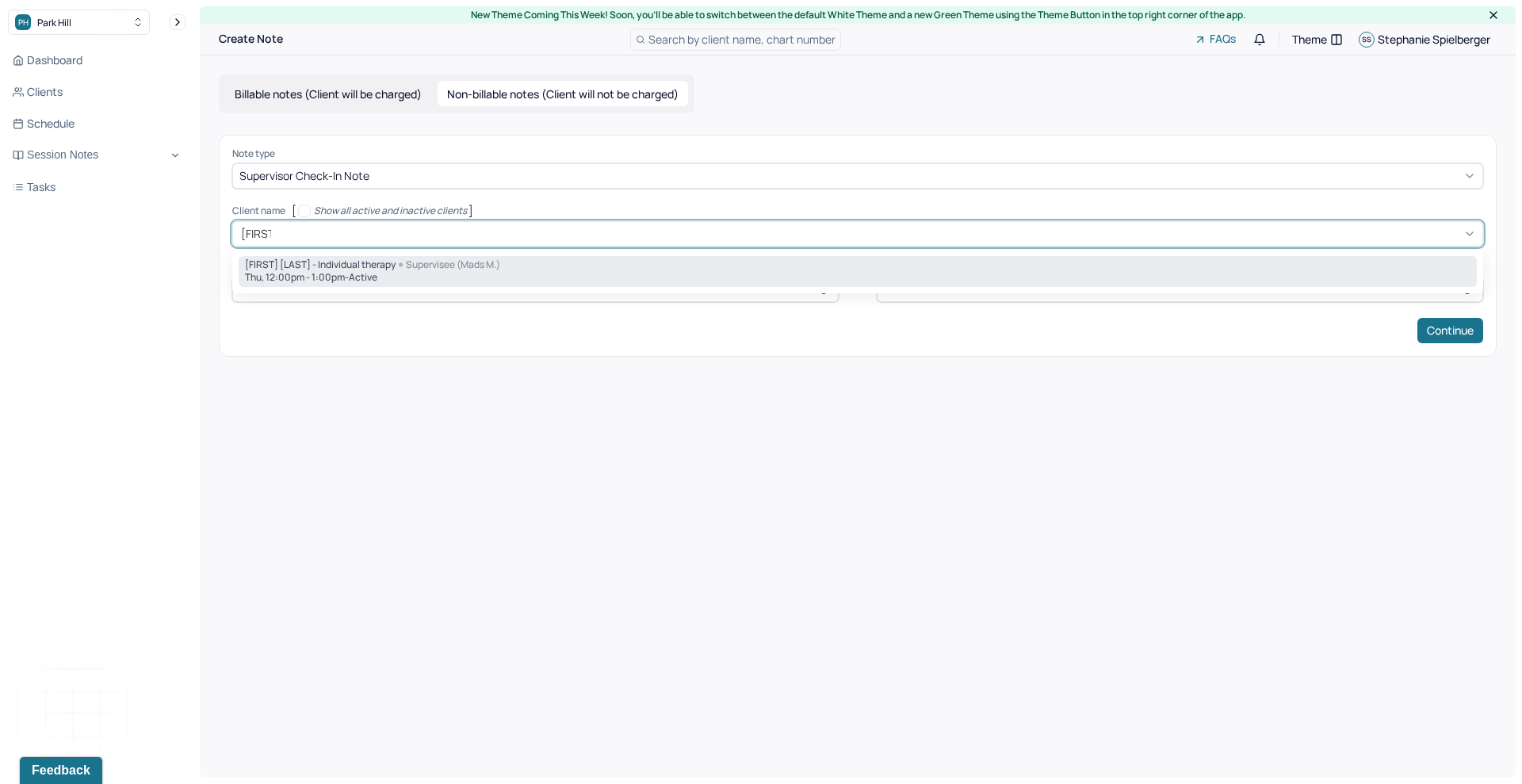 click on "Thu, 12:00pm - 1:00pm  -  active" at bounding box center (858, 277) 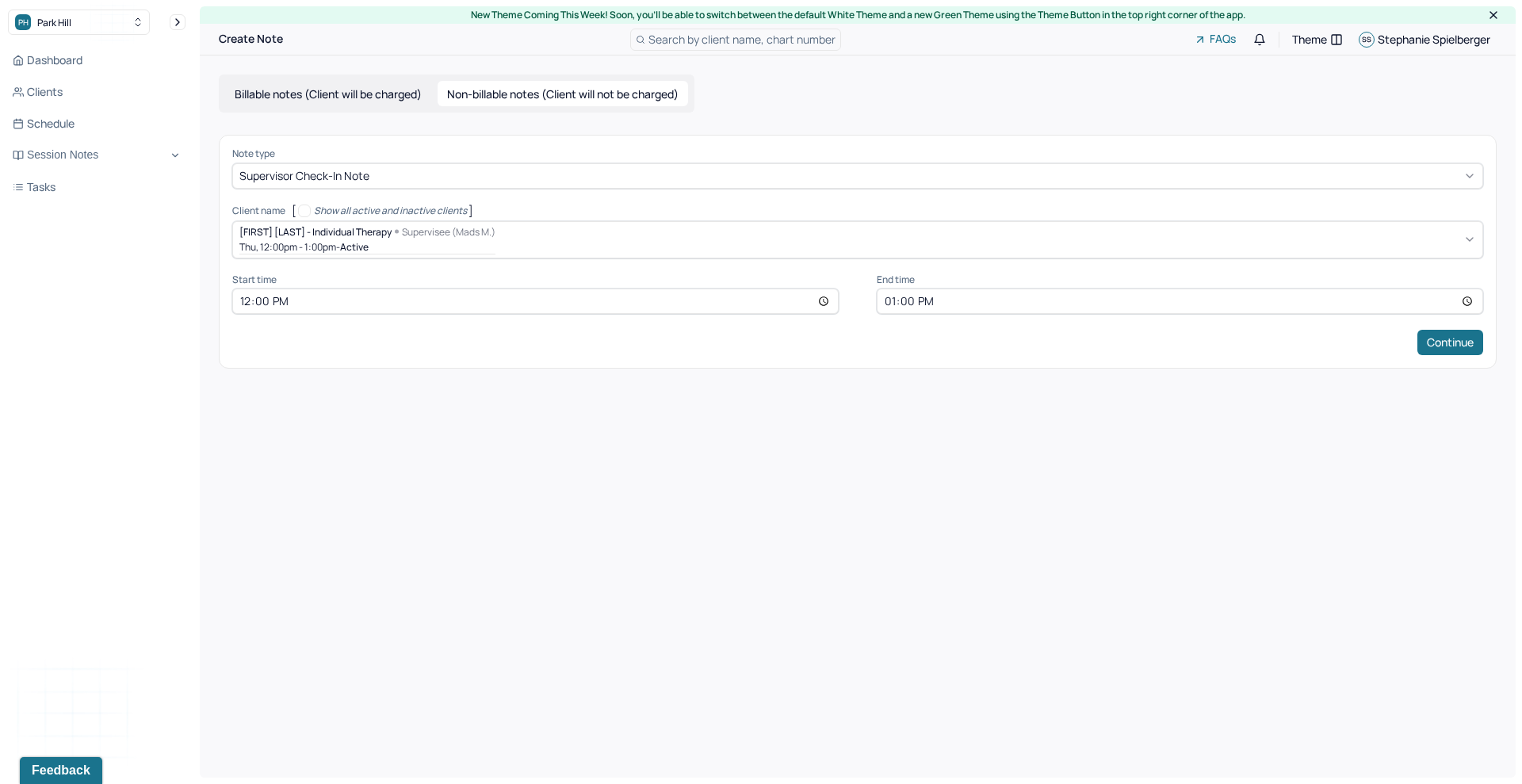 click on "12:00" at bounding box center [535, 301] 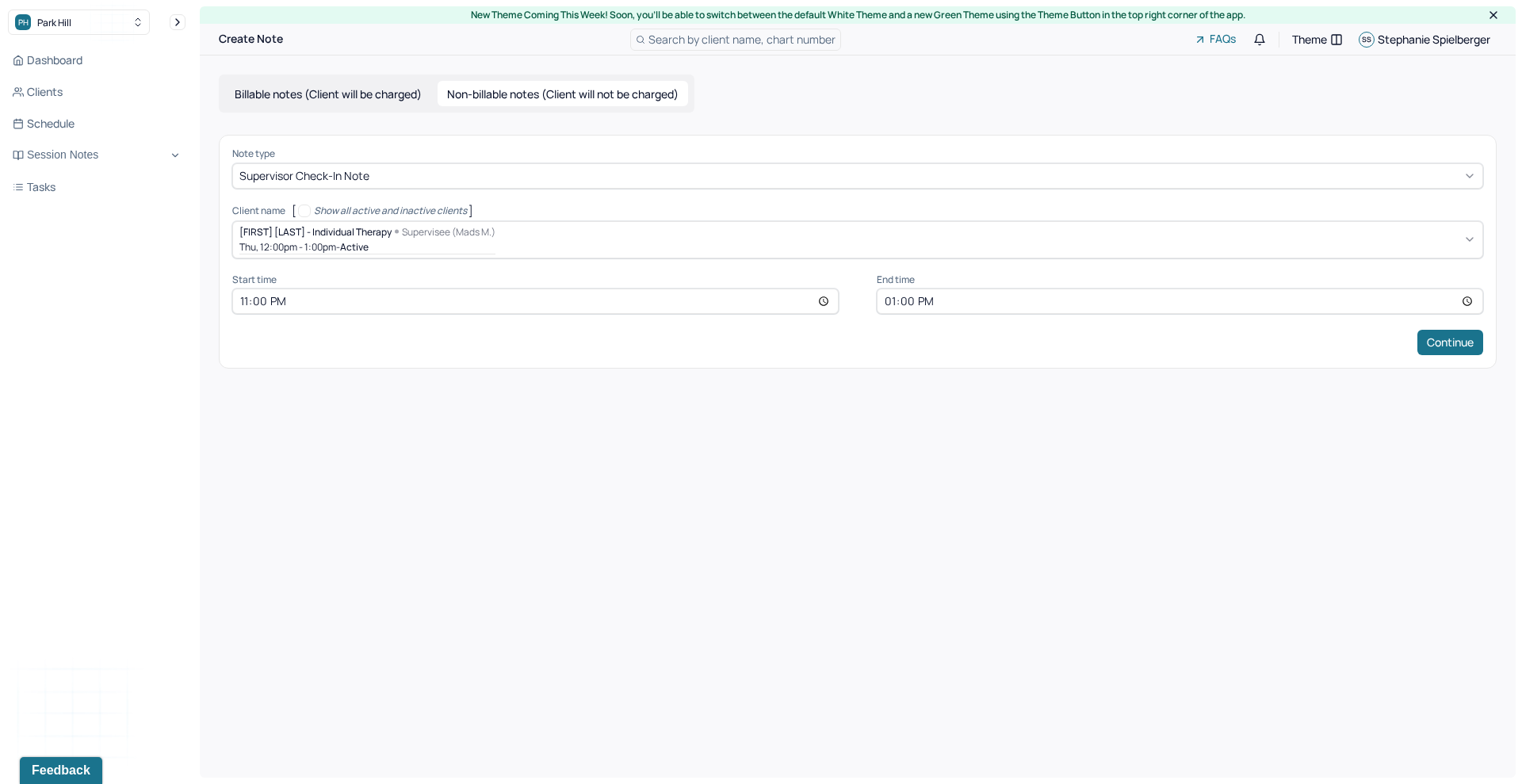 type on "11:00" 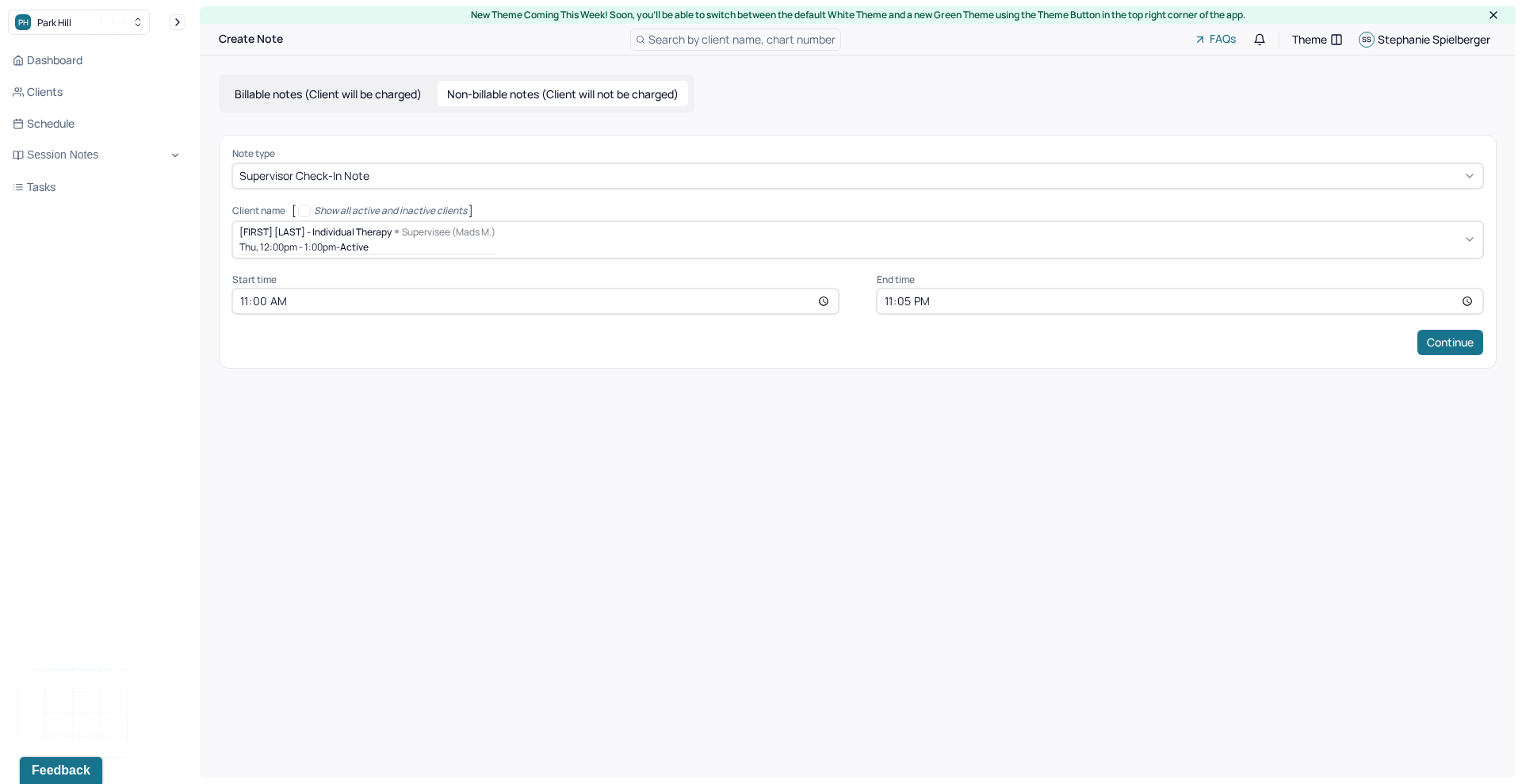 type on "11:05" 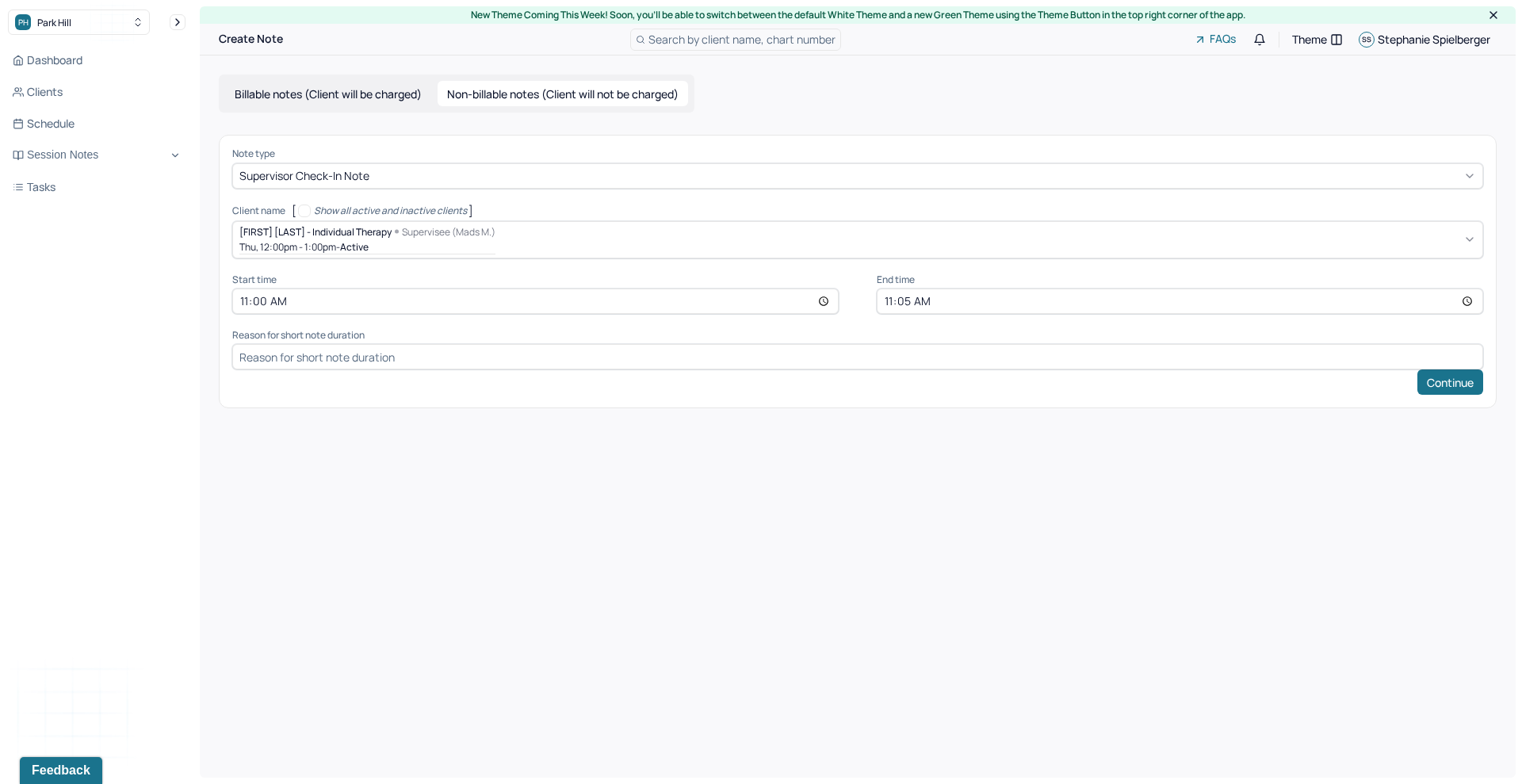 type on "Supervisor Quarterly Check-In" 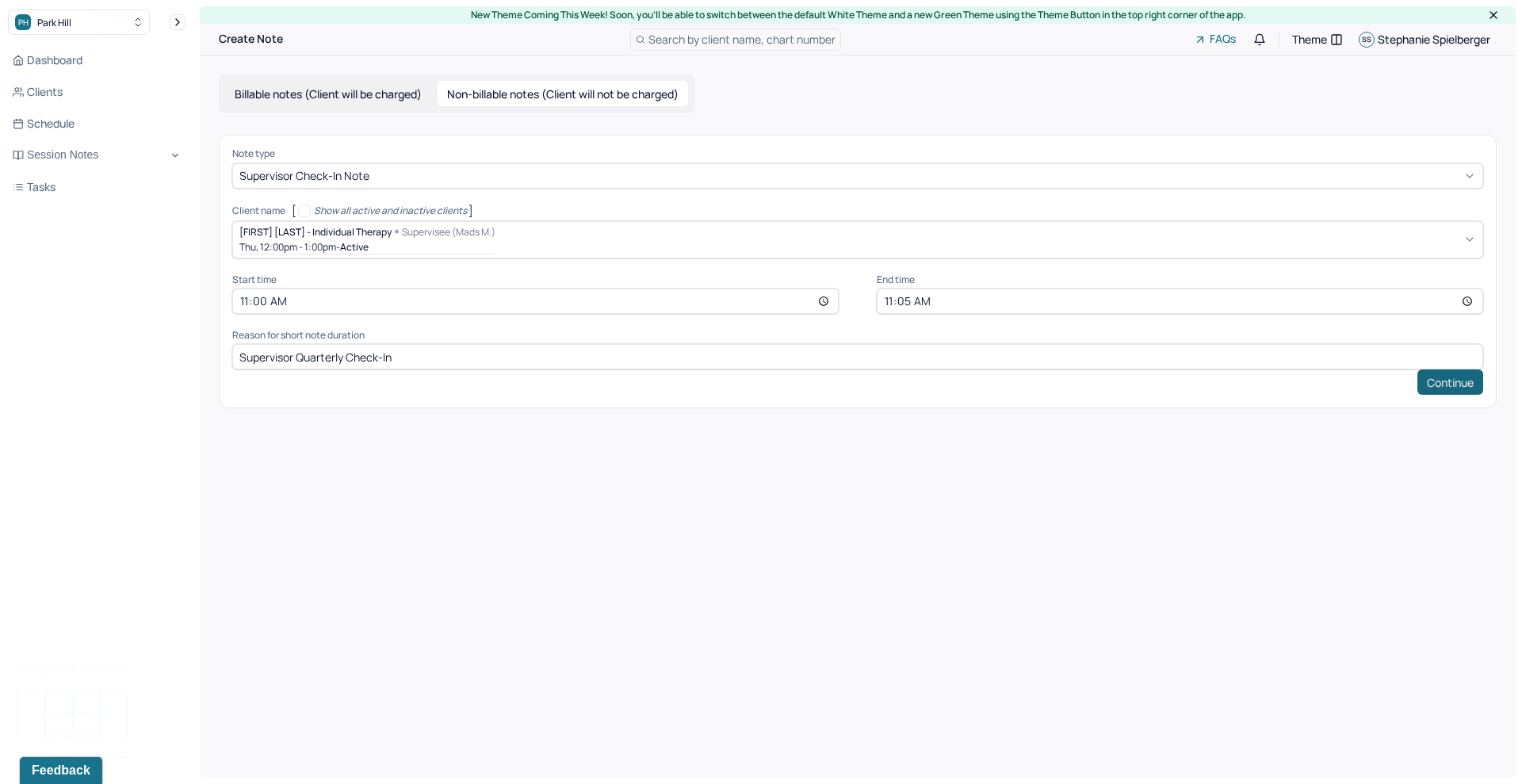 click on "Continue" at bounding box center [1450, 382] 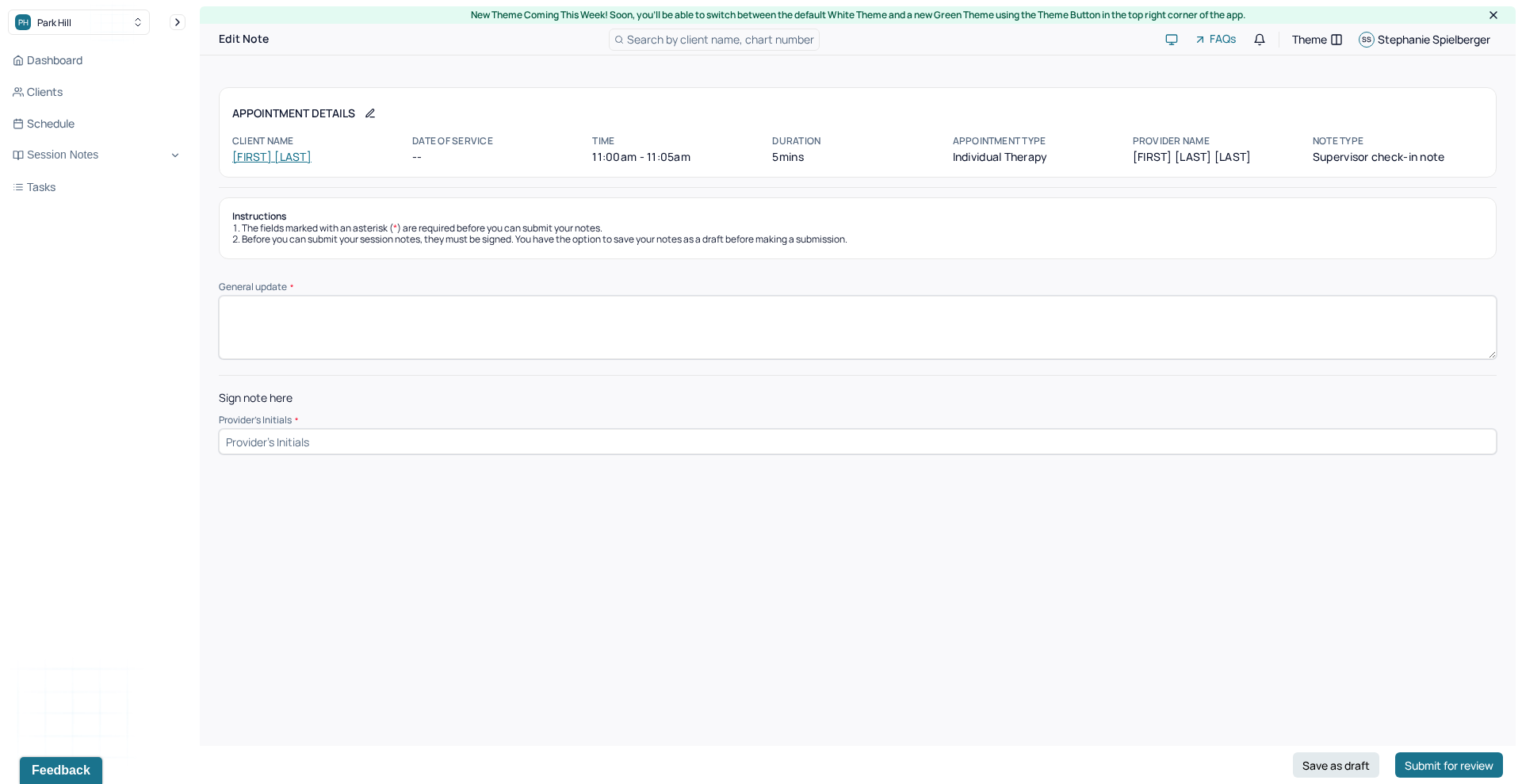 click on "[FIRST] [LAST]" at bounding box center (272, 156) 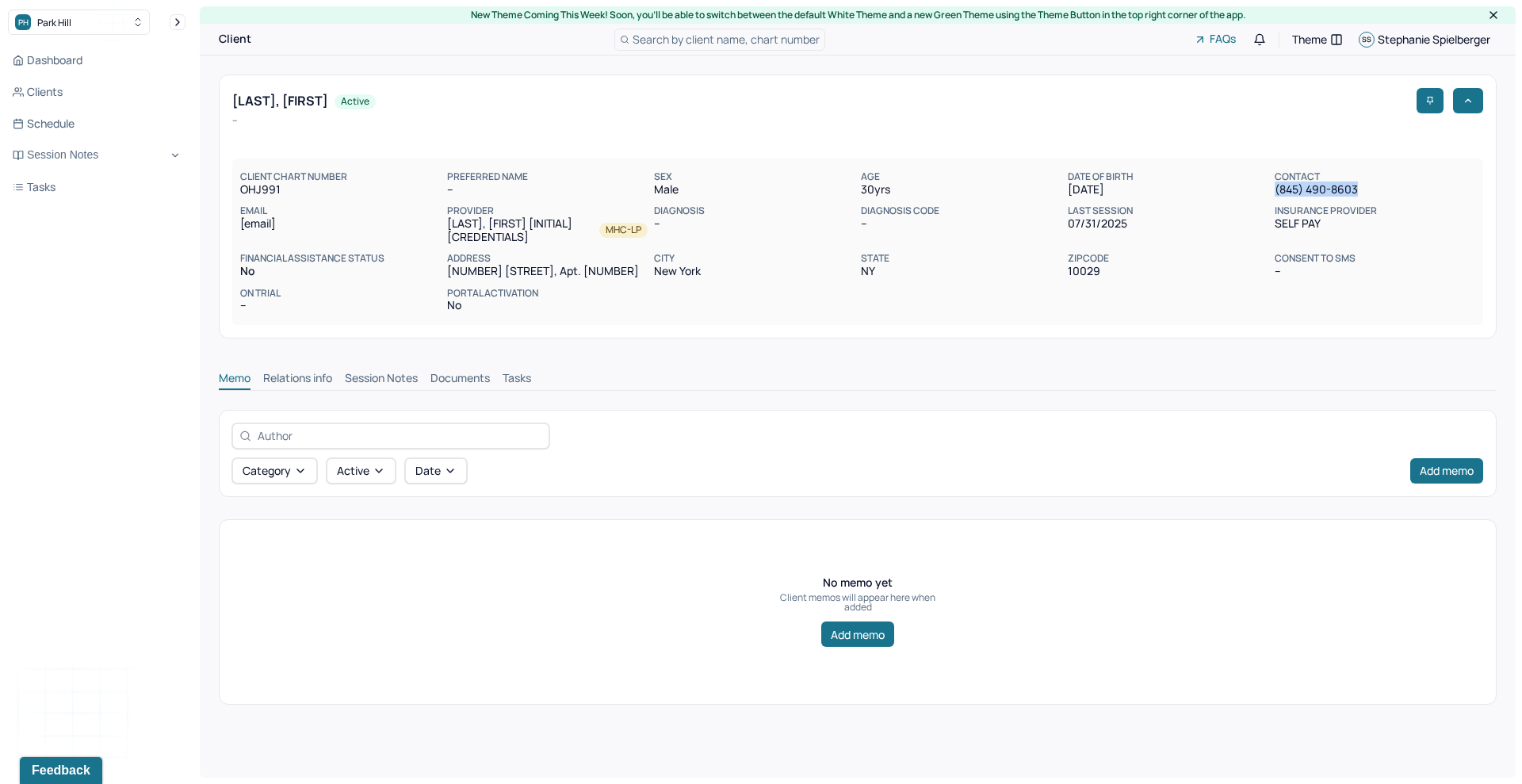 drag, startPoint x: 340, startPoint y: 224, endPoint x: 221, endPoint y: 224, distance: 119 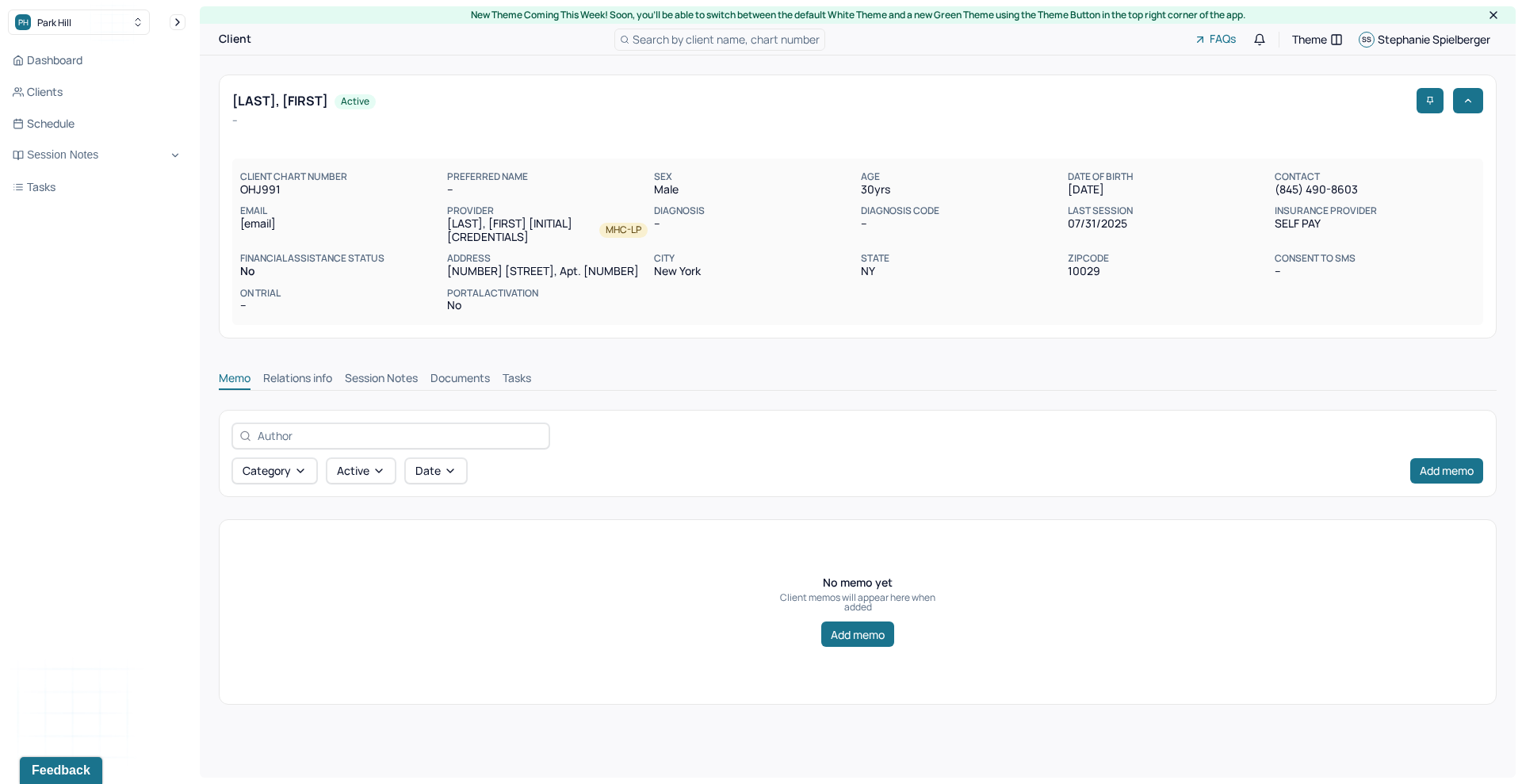 click on "New Theme Coming This Week! Soon, you’ll be able to switch between the default White Theme and a new Green Theme using the Theme Button in the top right corner of the app.  Client Search by client name, chart number  FAQs Theme [FIRST]   [LAST] [FIRST] [LAST] - CLIENT CHART NUMBER  OHJ991 PREFERRED NAME -- SEX male AGE 30  yrs DATE OF BIRTH [DATE]  CONTACT [PHONE] EMAIL [EMAIL] PROVIDER [LAST], [FIRST] [INITIAL] [CREDENTIALS] DIAGNOSIS -- DIAGNOSIS CODE -- LAST SESSION [DATE] insurance provider Self Pay FINANCIAL ASSISTANCE STATUS no Address [NUMBER] [STREET], Apt. [NUMBER] City [CITY] State [STATE] Zipcode [ZIPCODE] Consent to Sms -- On Trial -- Portal Activation No Memo Relations info Session Notes Documents Tasks Category active  Date Add memo No memo yet Client memos will appear here when added Add memo" at bounding box center [858, 392] 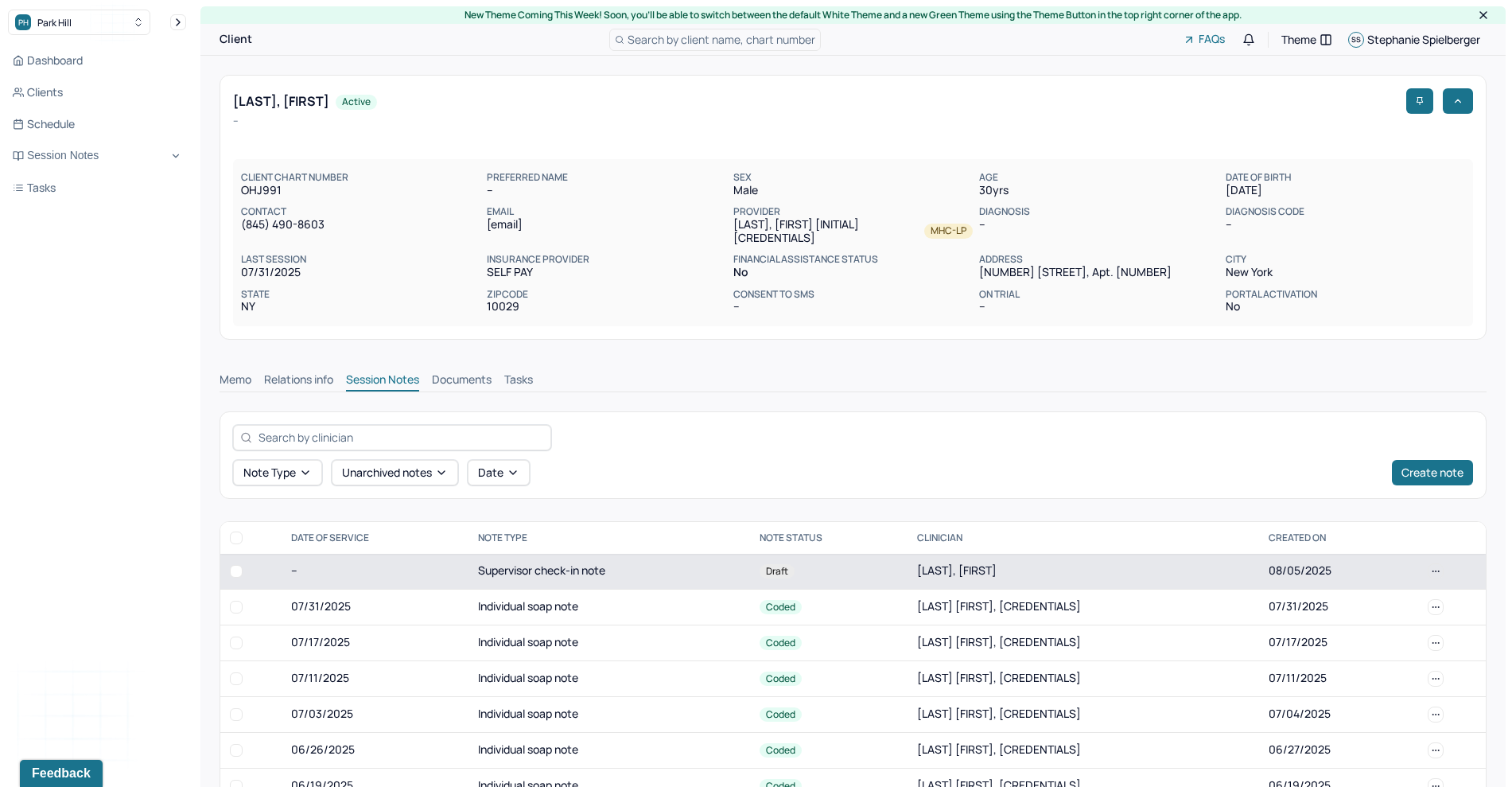 click on "Draft" at bounding box center (829, 571) 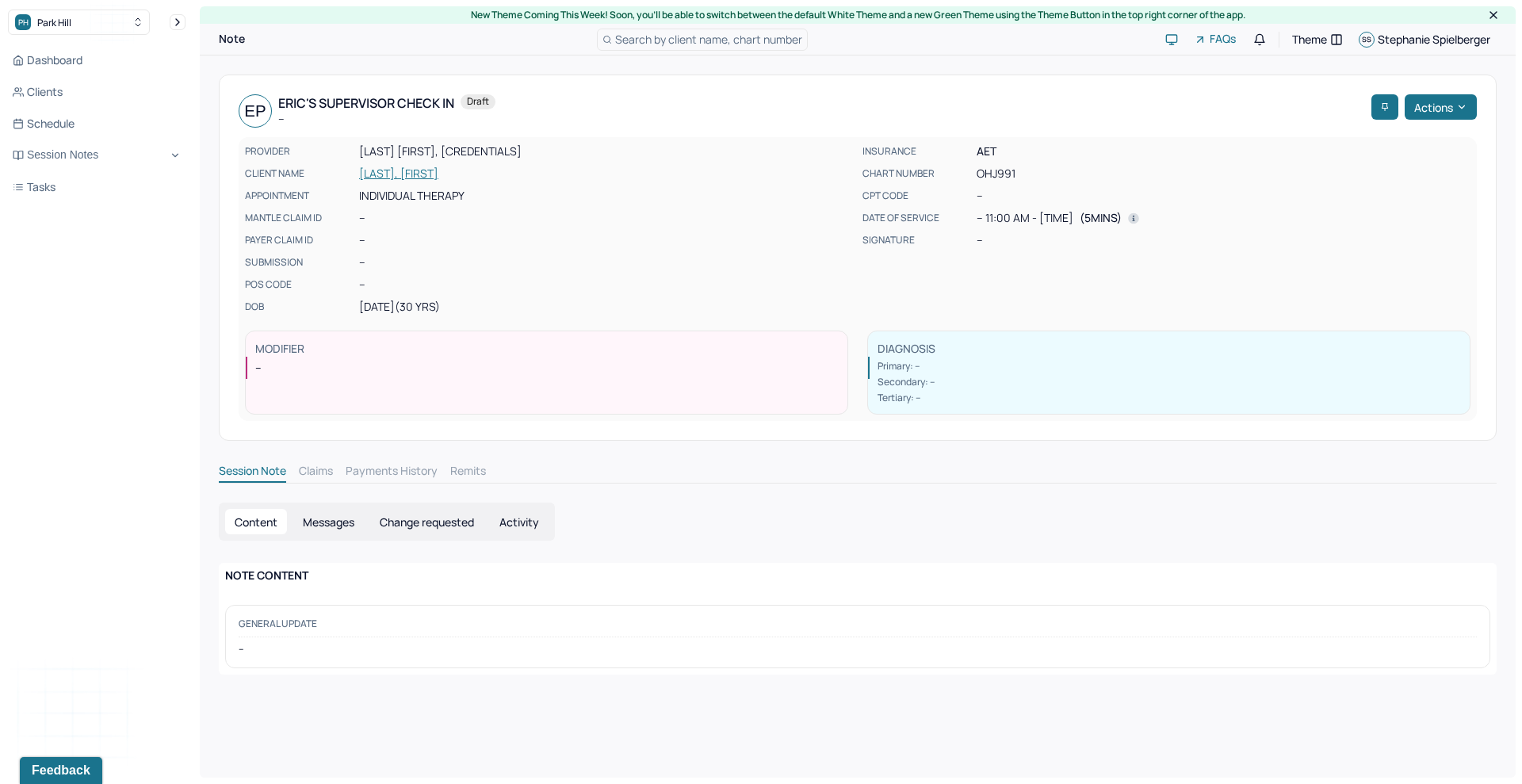 click on "Actions" at bounding box center [1440, 107] 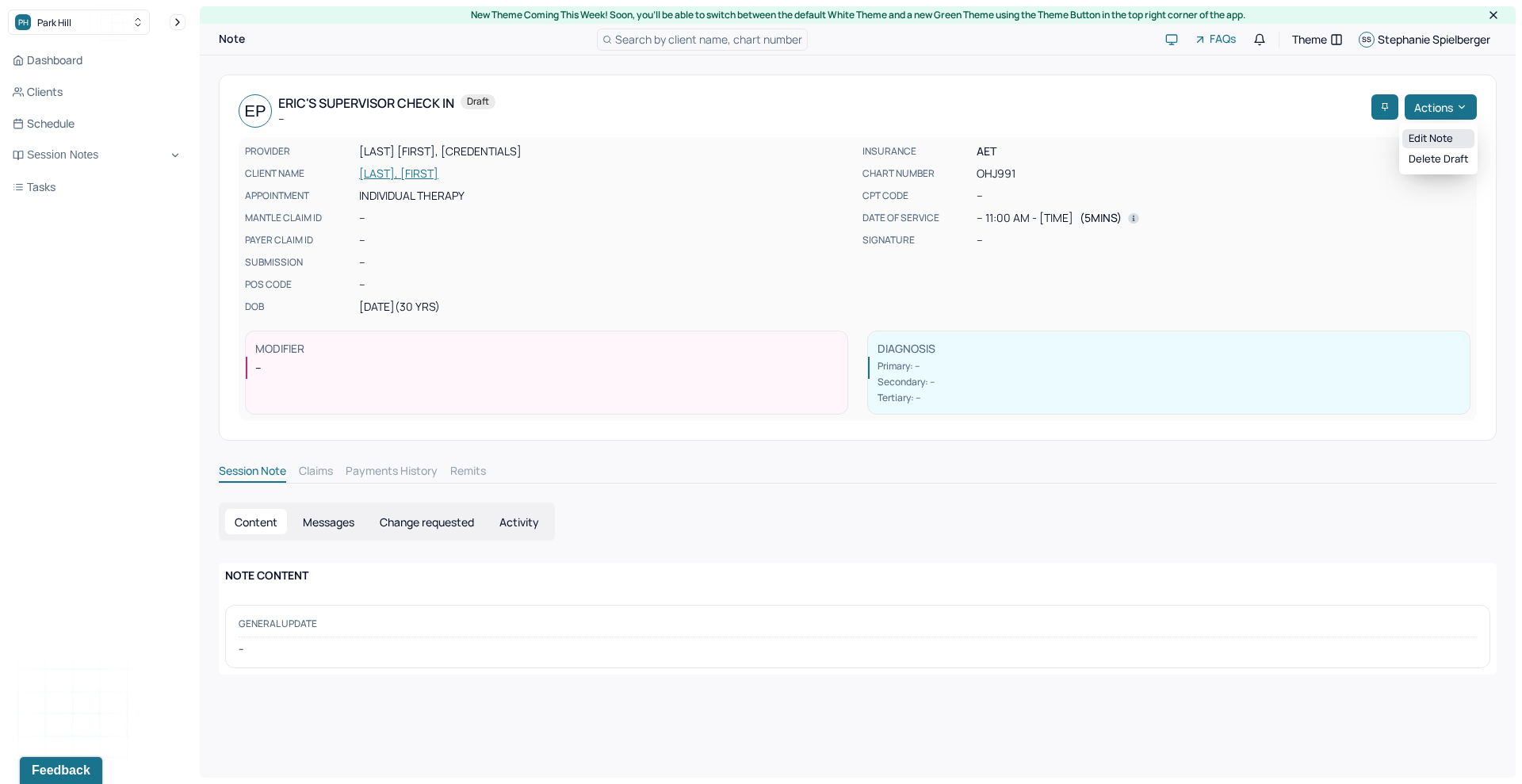 click on "Edit note" at bounding box center (1438, 139) 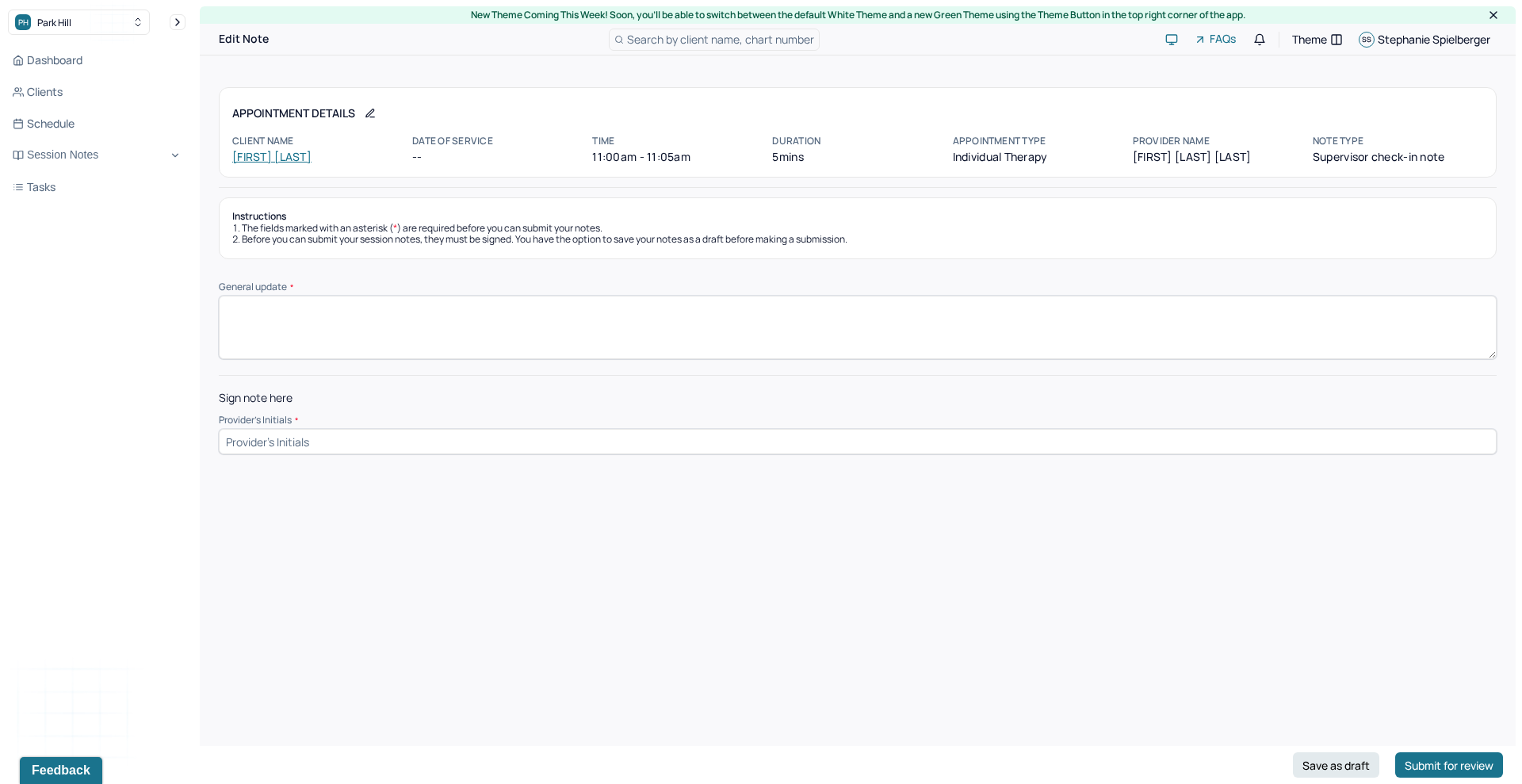 click on "General update *" at bounding box center (858, 327) 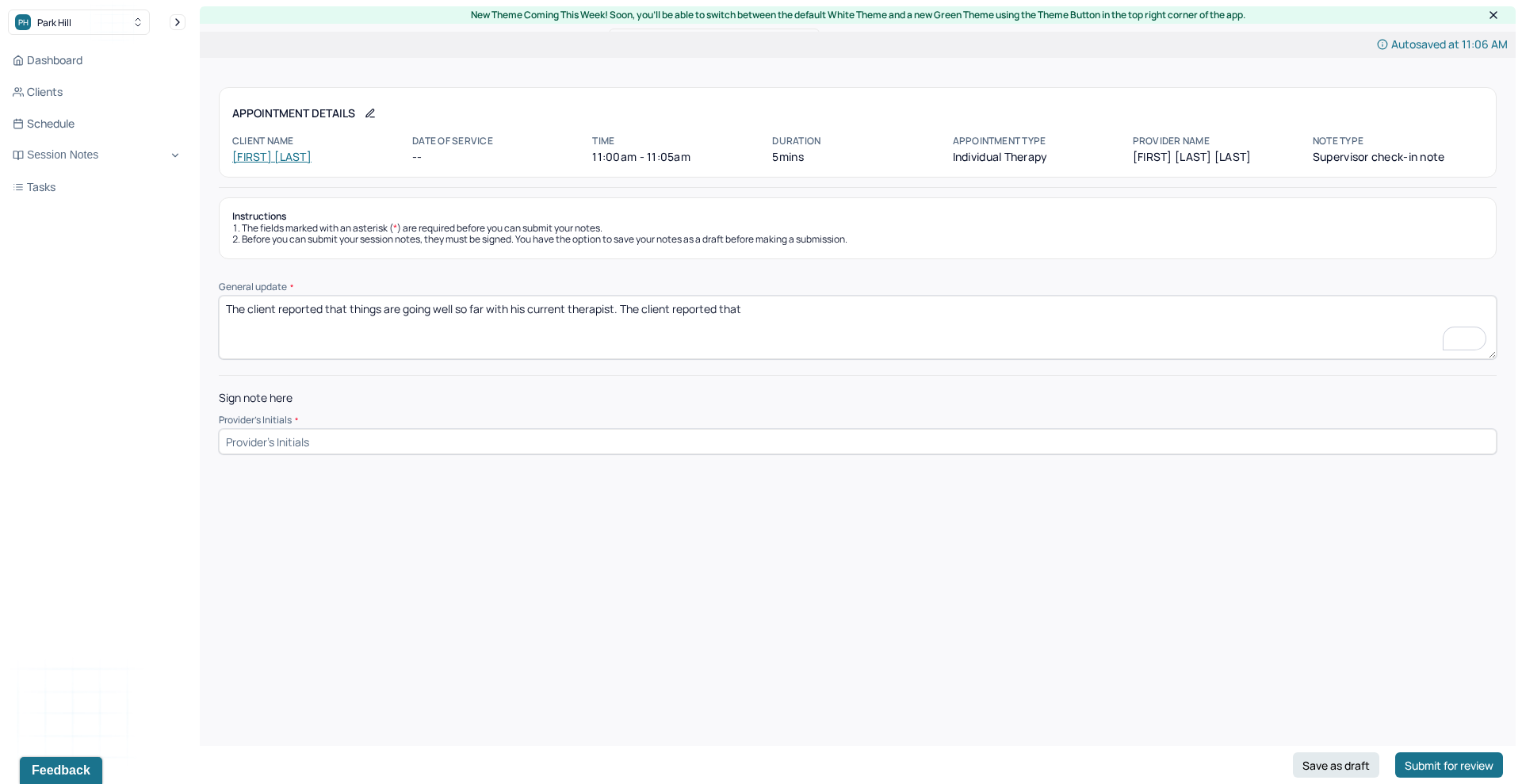 type on "The client reported that things are going well so far with his current therapist. The client reported that" 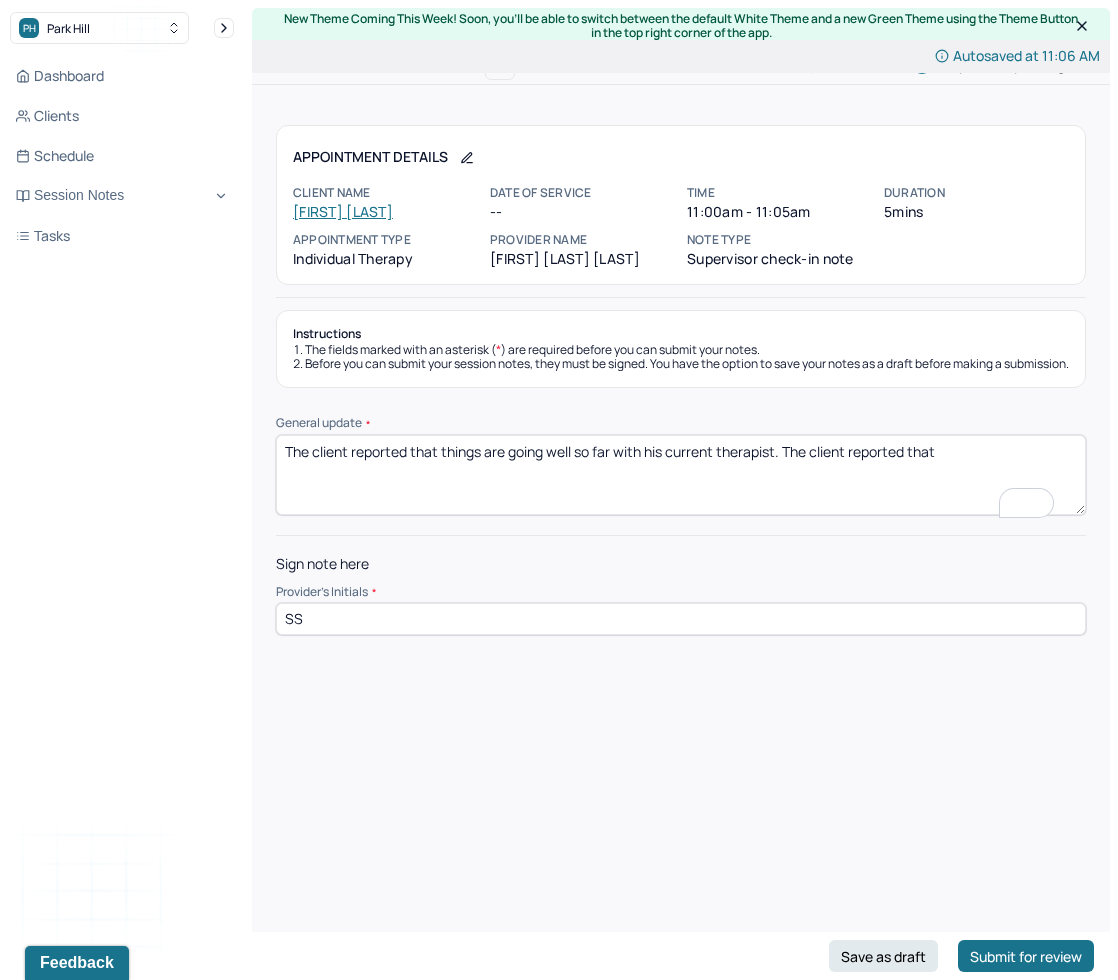 type on "SS" 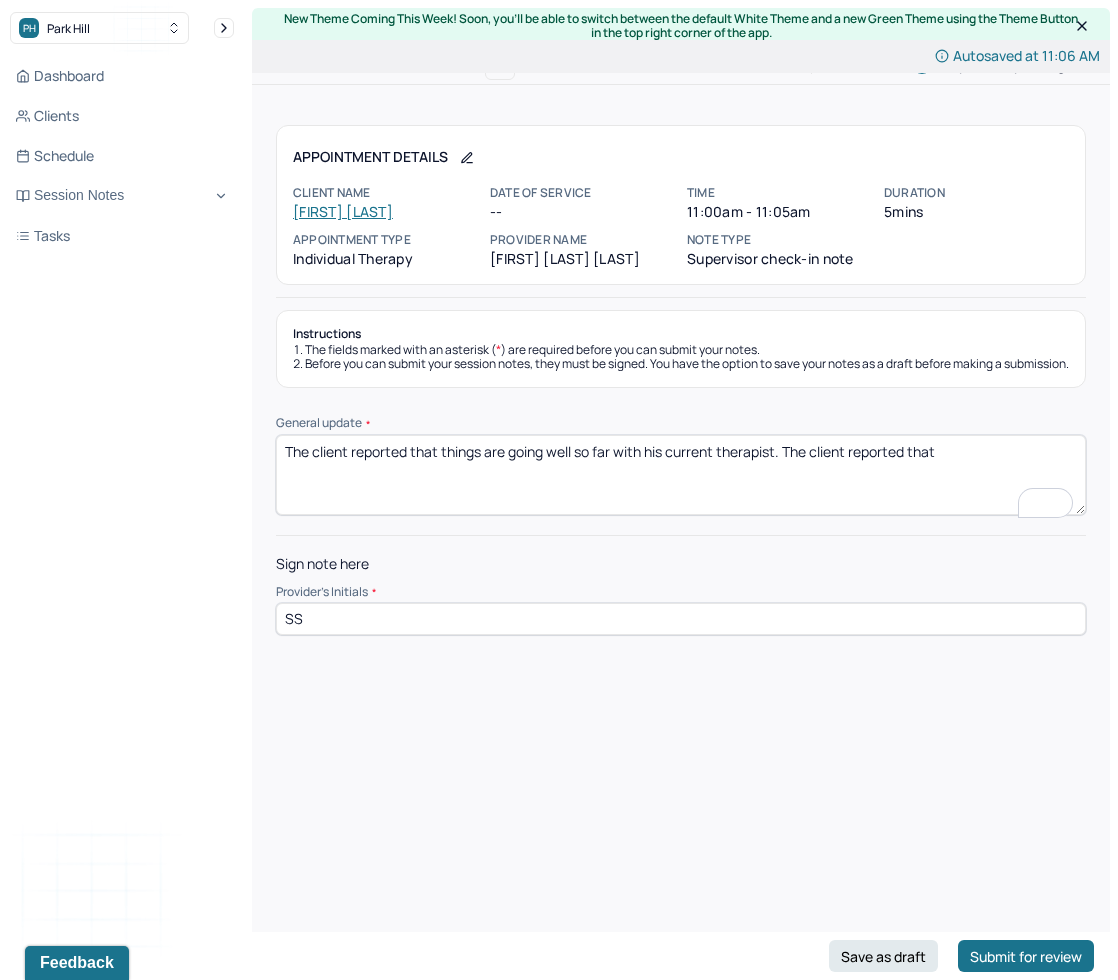 click on "The client reported that things are going well so far with his current therapist. The client reported that" at bounding box center [681, 475] 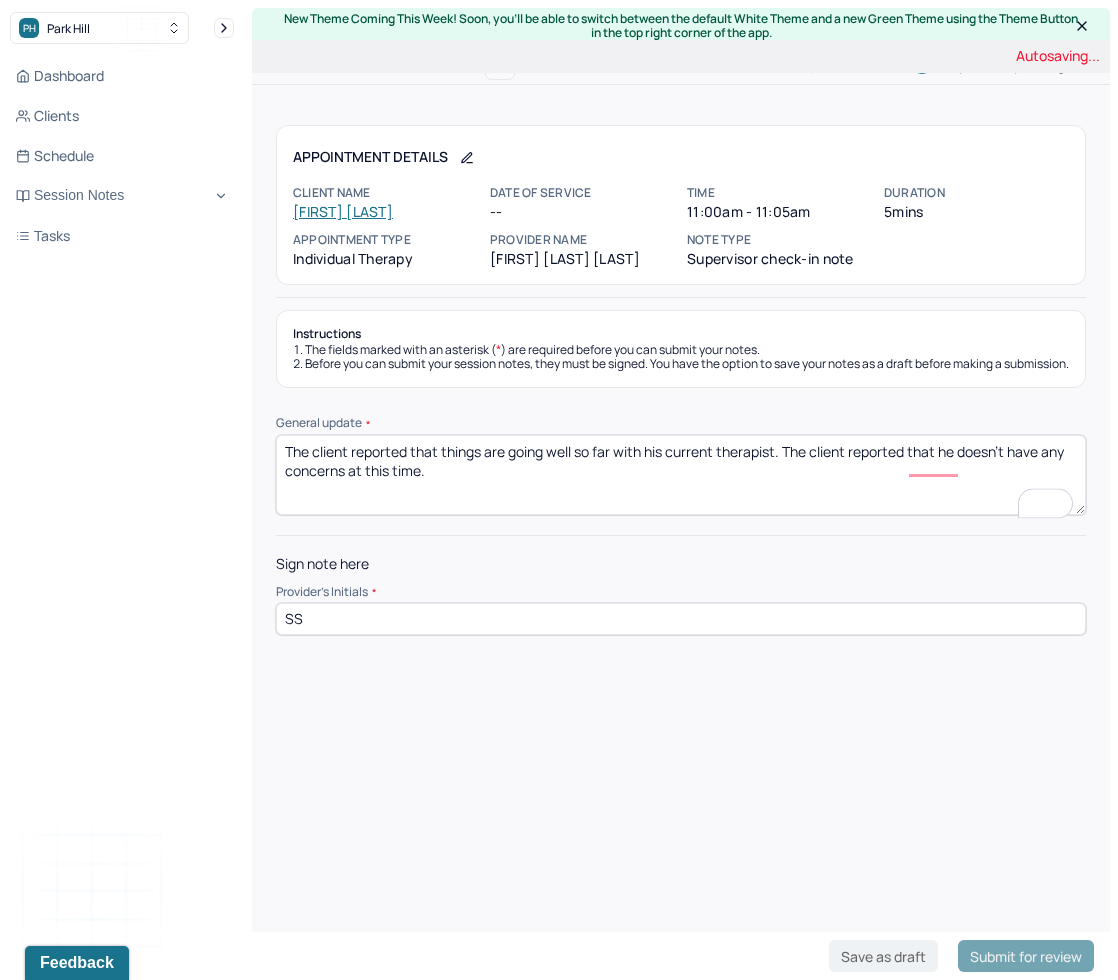 type on "The client reported that things are going well so far with his current therapist. The client reported that he doesn't have any concerns at this time." 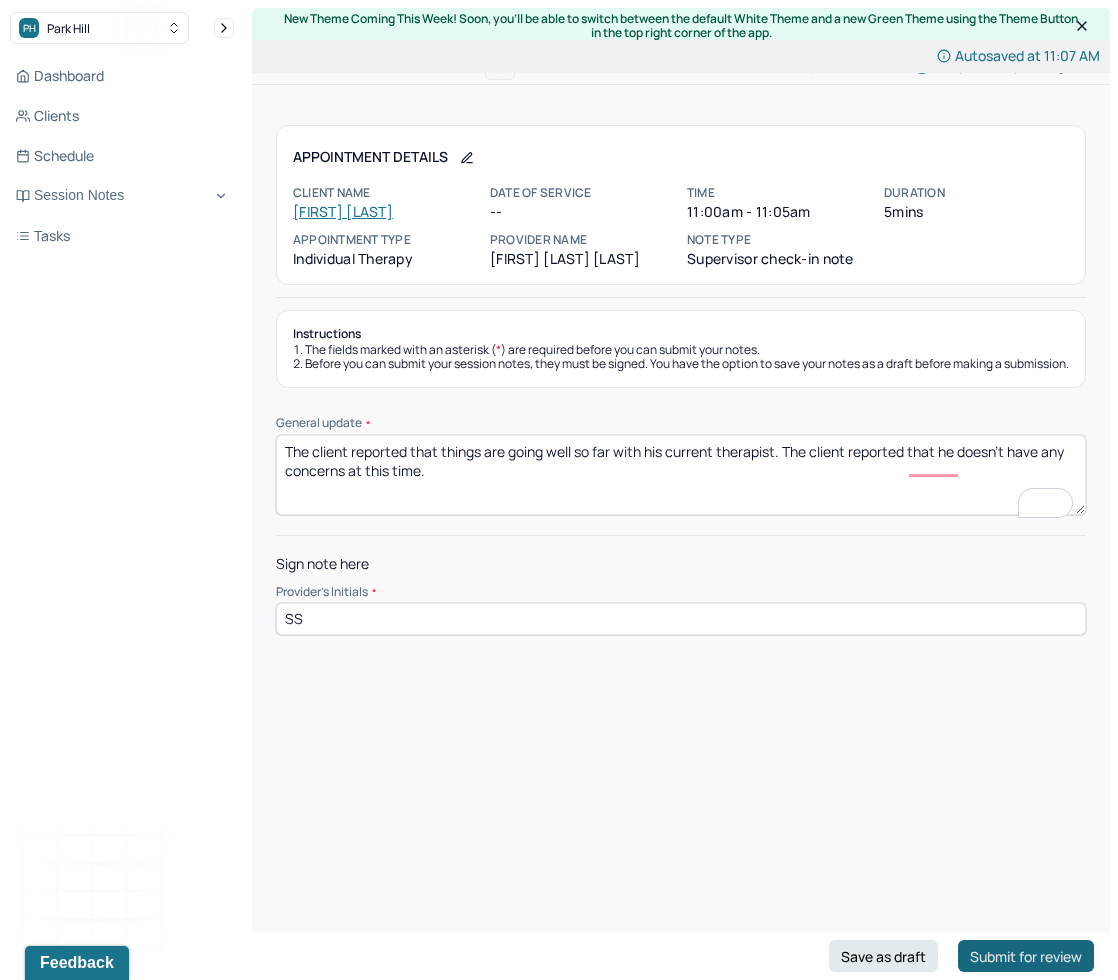 click on "Submit for review" at bounding box center [1026, 956] 